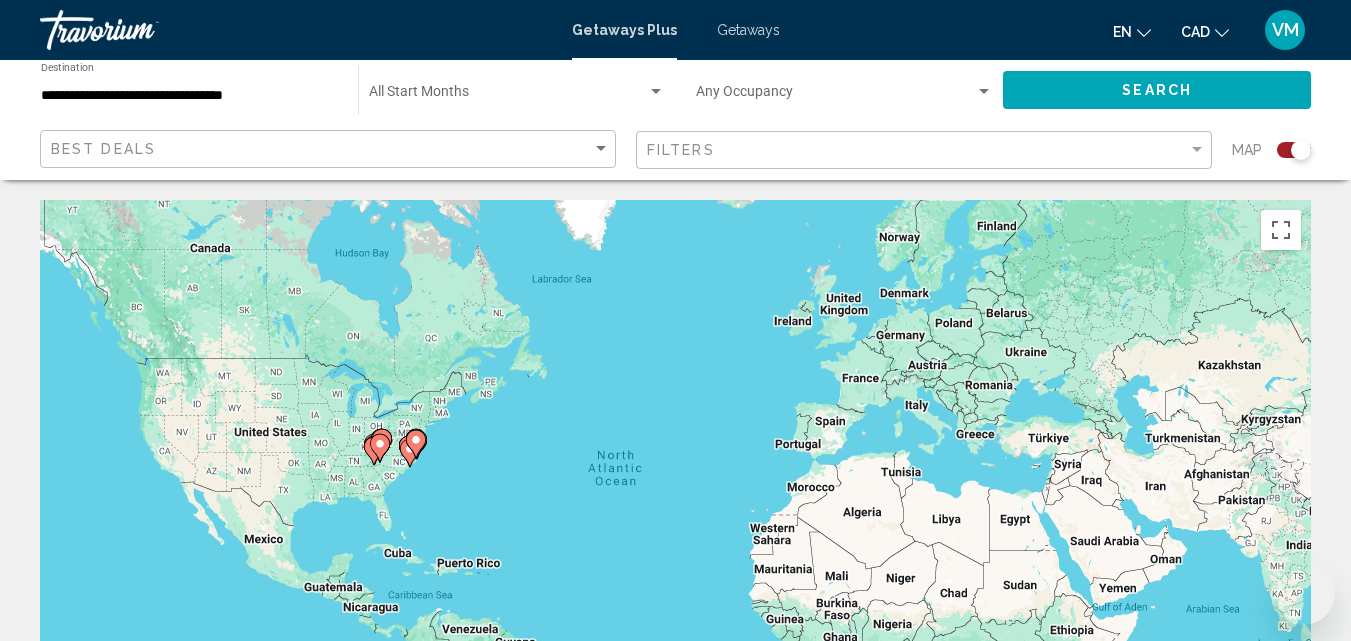 scroll, scrollTop: 700, scrollLeft: 0, axis: vertical 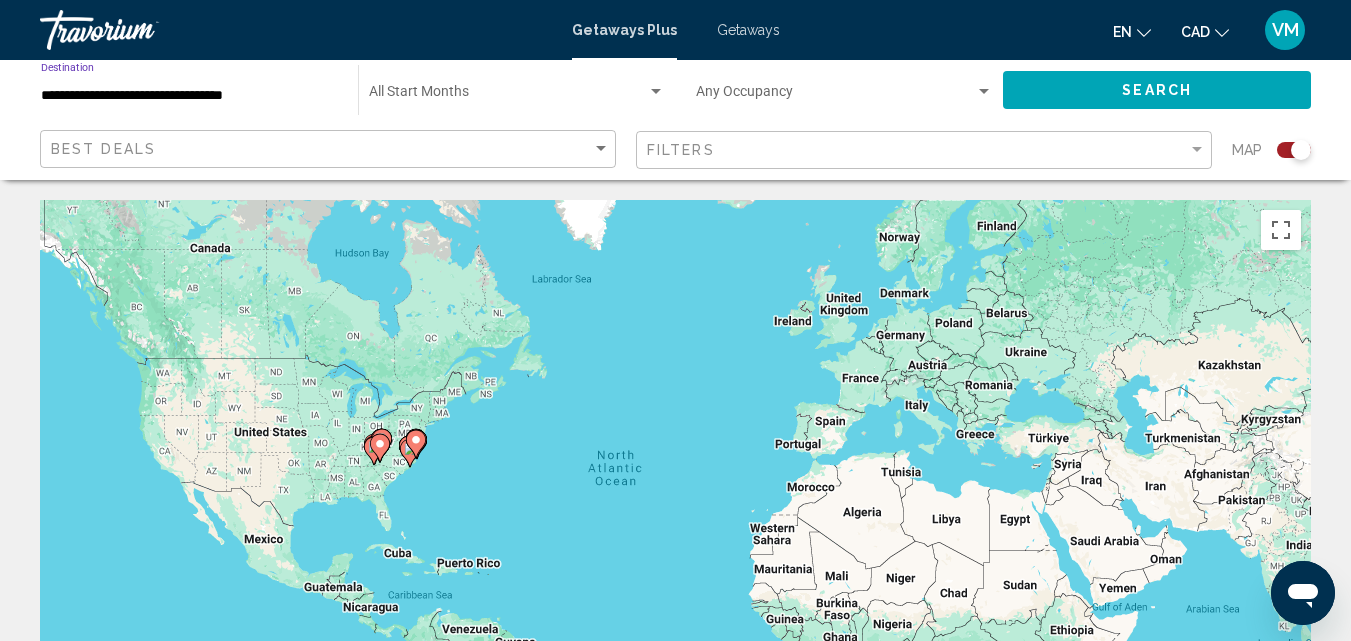 click on "**********" at bounding box center (189, 96) 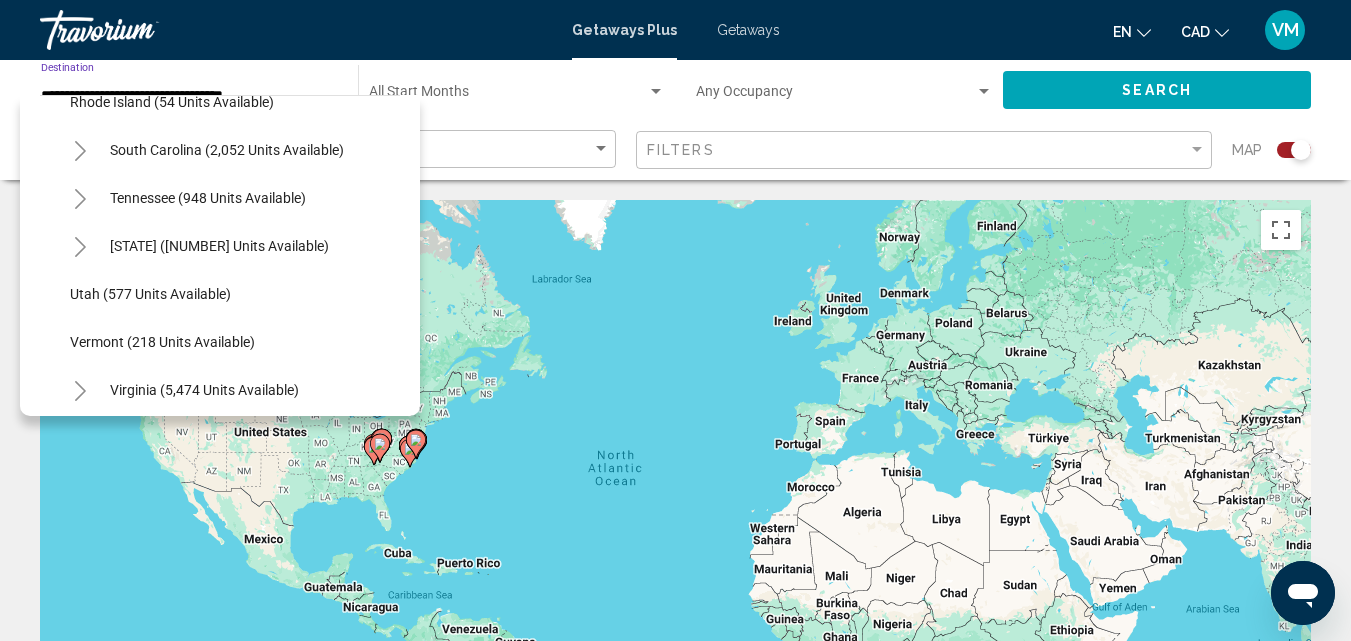 scroll, scrollTop: 1727, scrollLeft: 0, axis: vertical 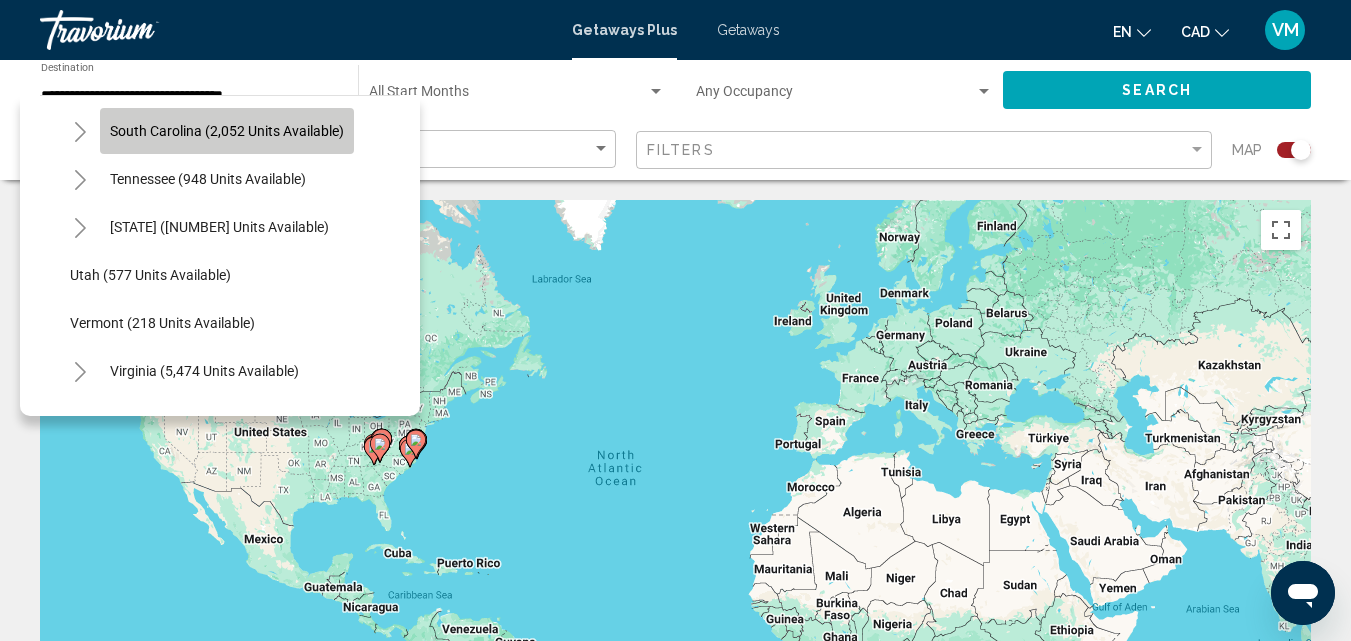 click on "South Carolina (2,052 units available)" 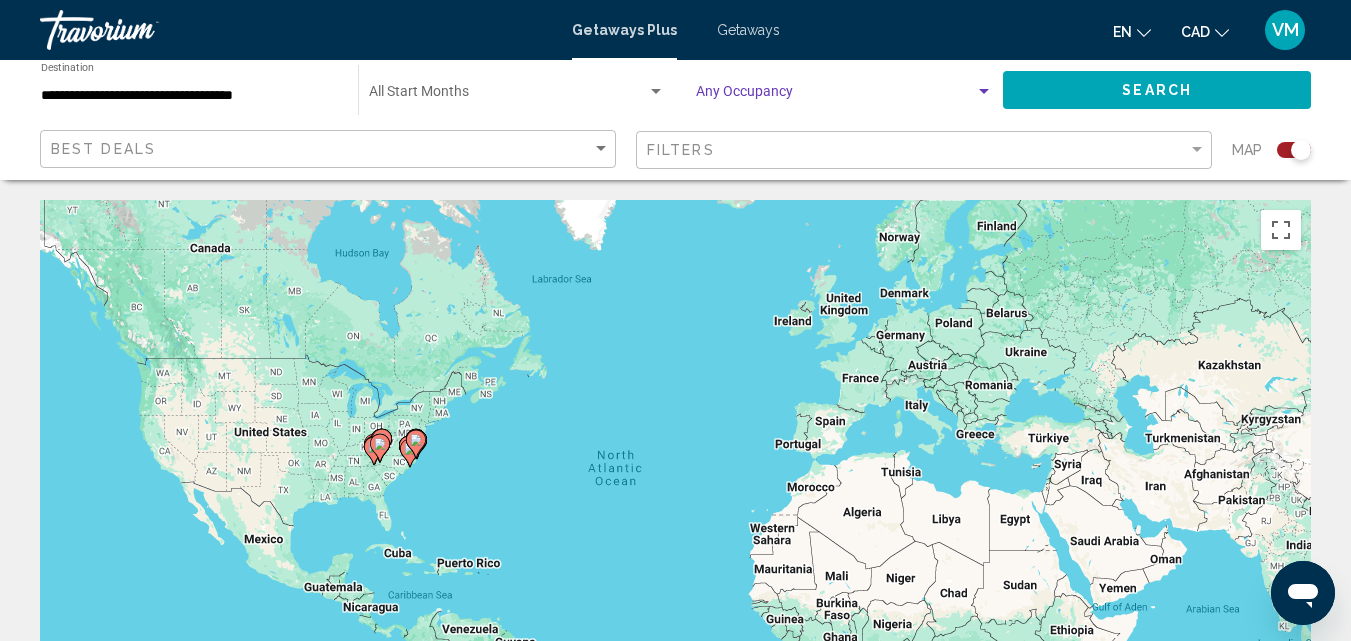 click at bounding box center (835, 96) 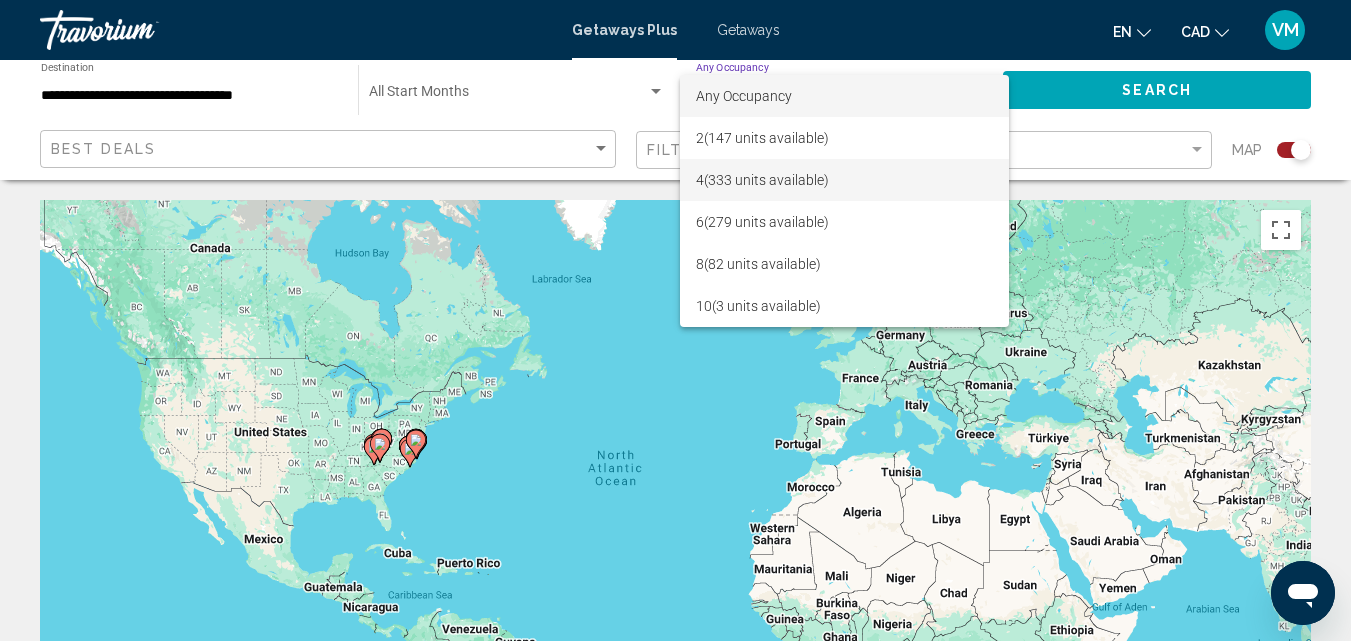 click on "[NUMBER] ([NUMBER] units available)" at bounding box center (844, 180) 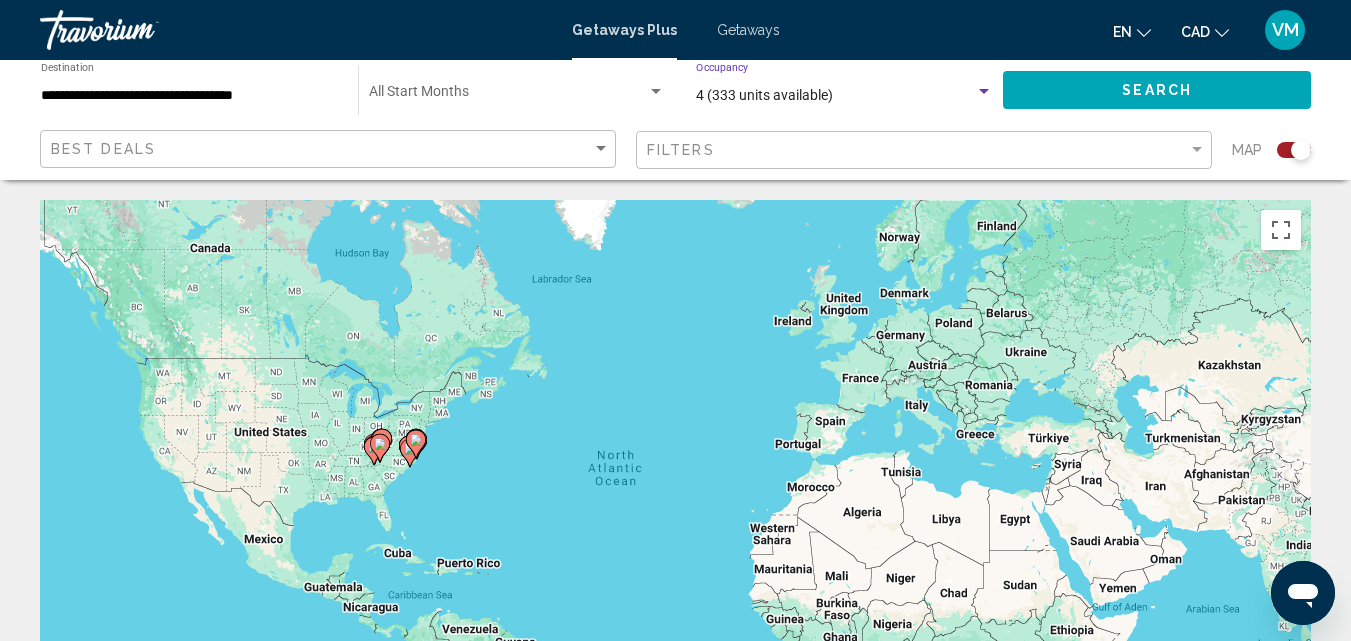 click on "Search" 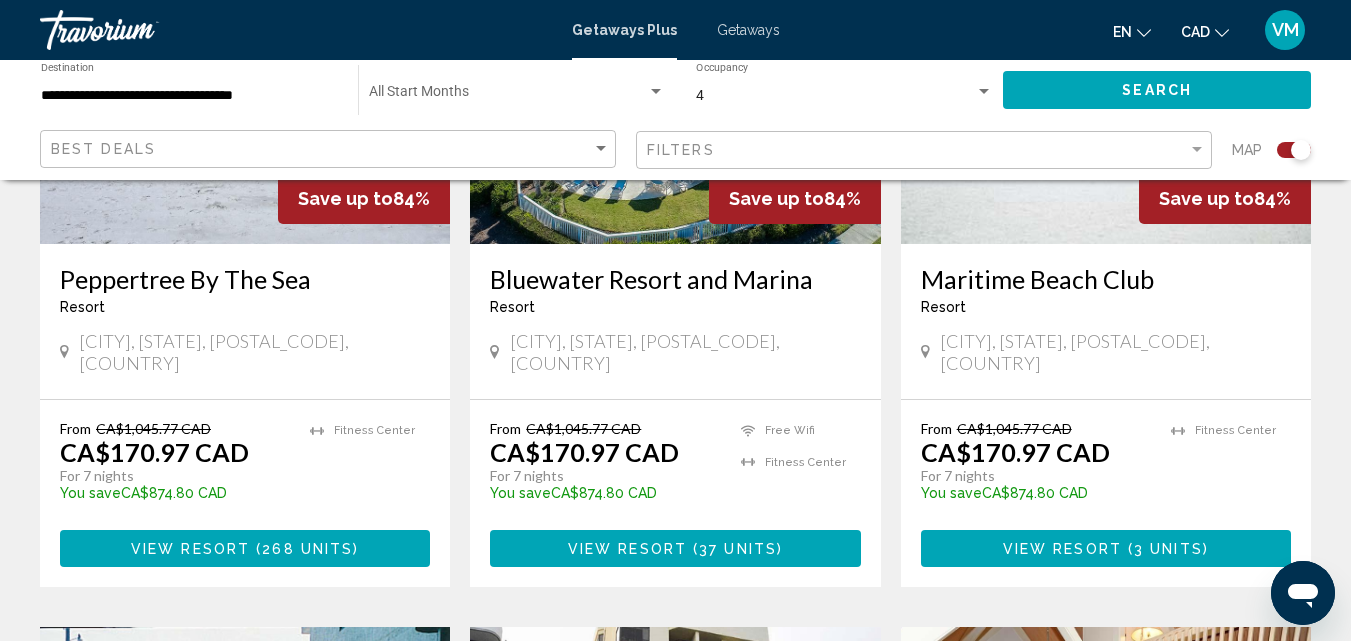 scroll, scrollTop: 1000, scrollLeft: 0, axis: vertical 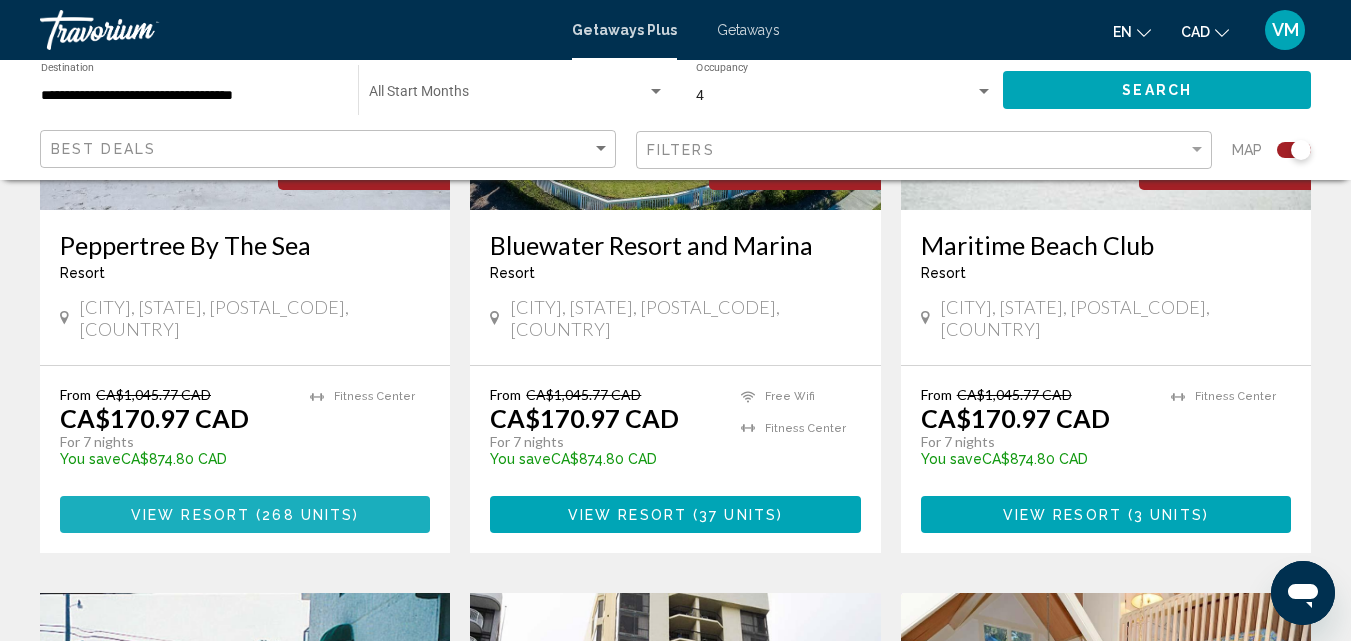 click on "268 units" at bounding box center [307, 515] 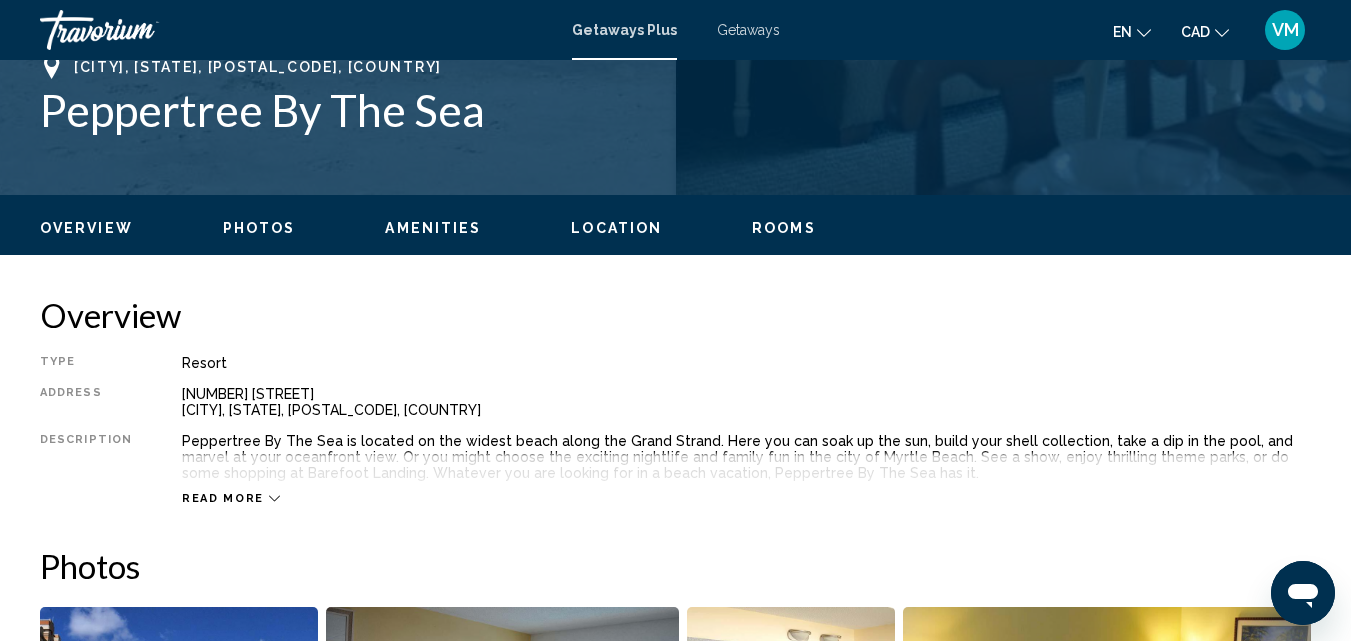 scroll, scrollTop: 15, scrollLeft: 0, axis: vertical 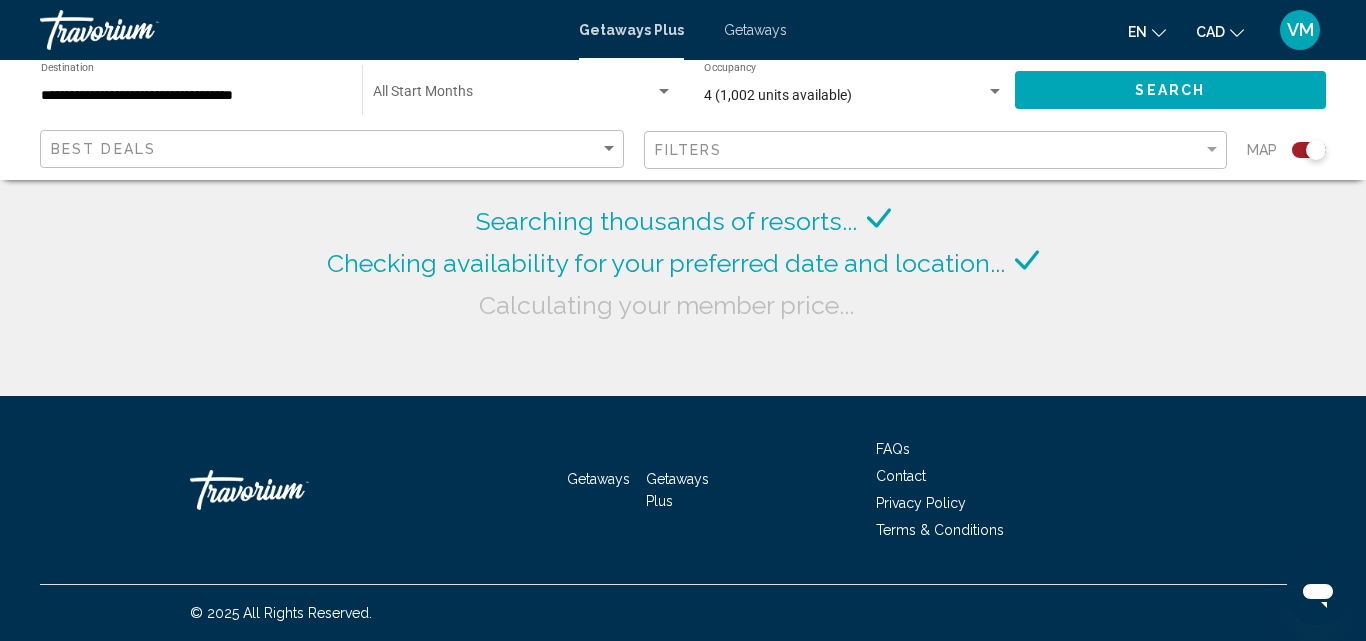 click at bounding box center [514, 96] 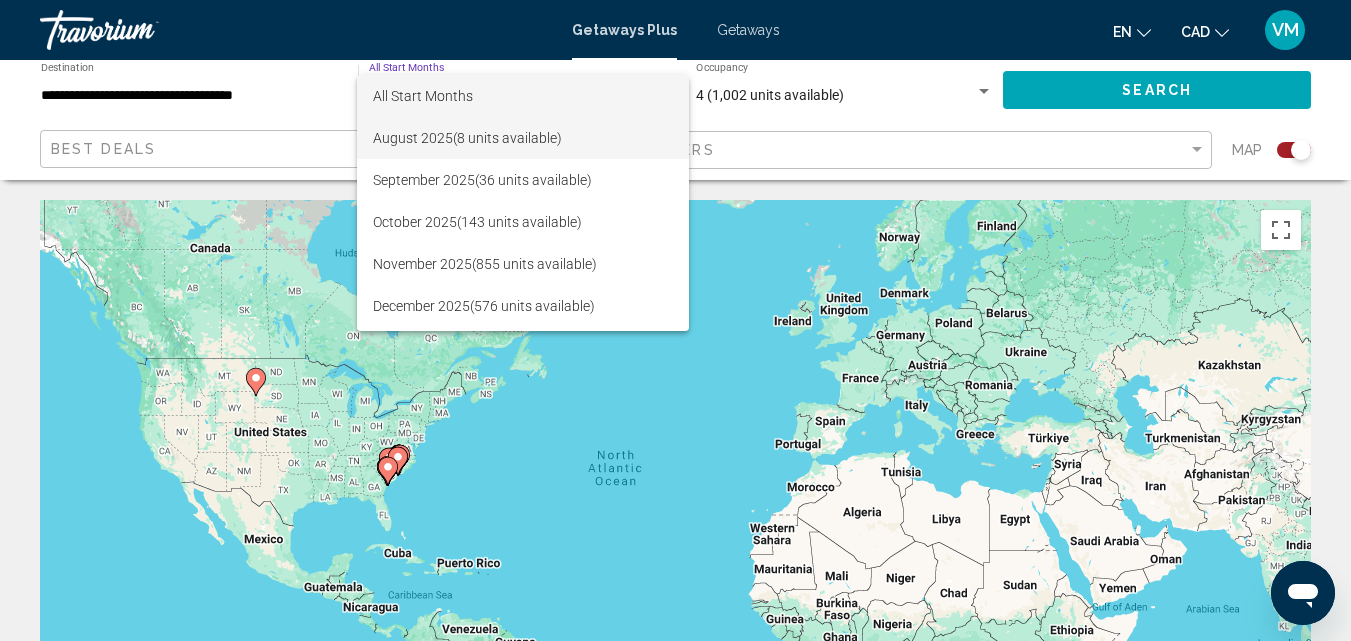 click on "August 2025  (8 units available)" at bounding box center [523, 138] 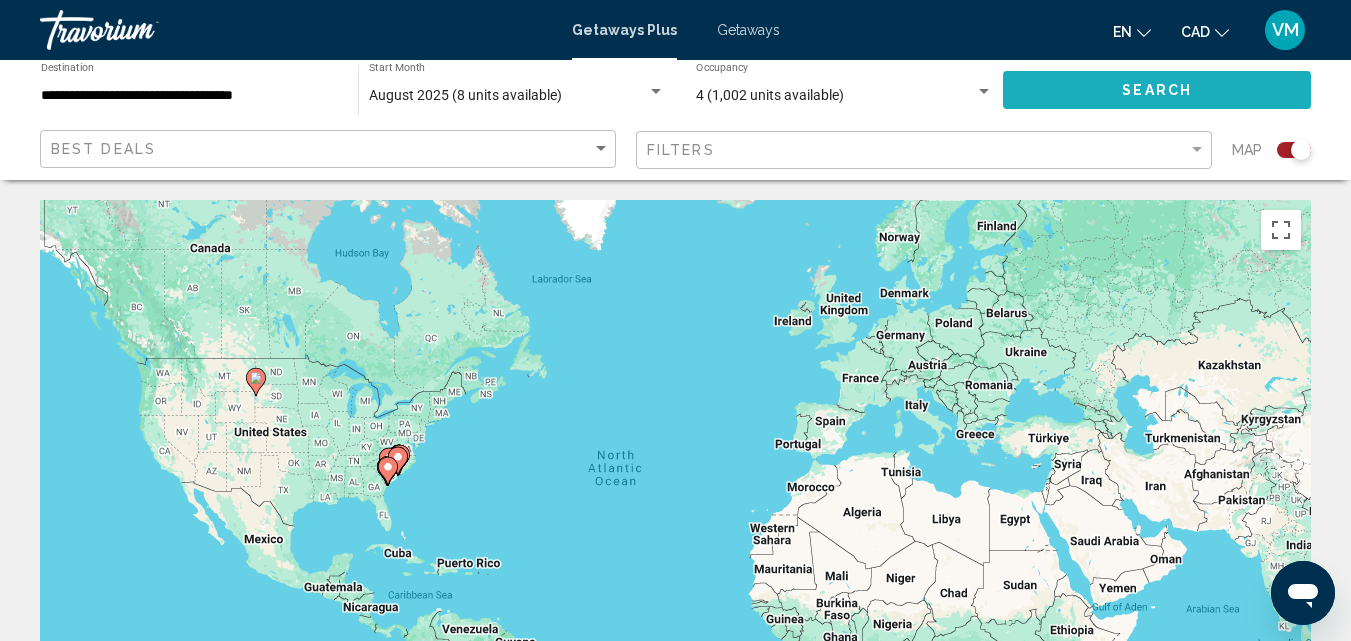 click on "Search" 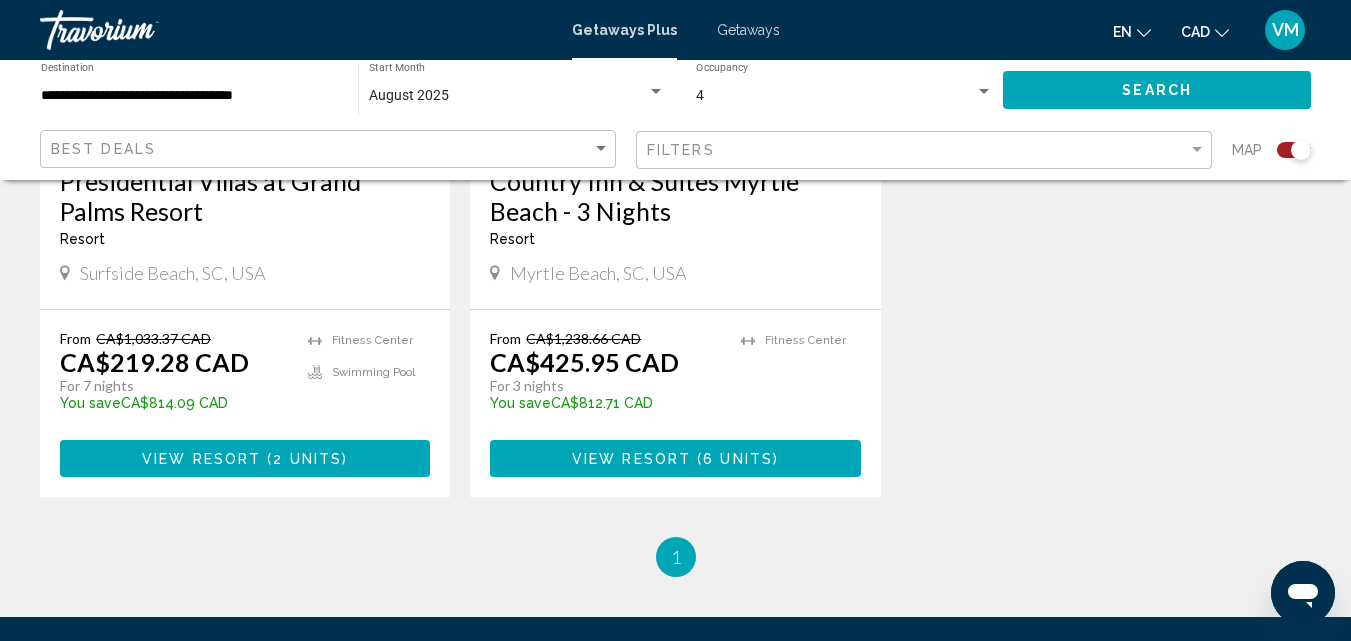 scroll, scrollTop: 1085, scrollLeft: 0, axis: vertical 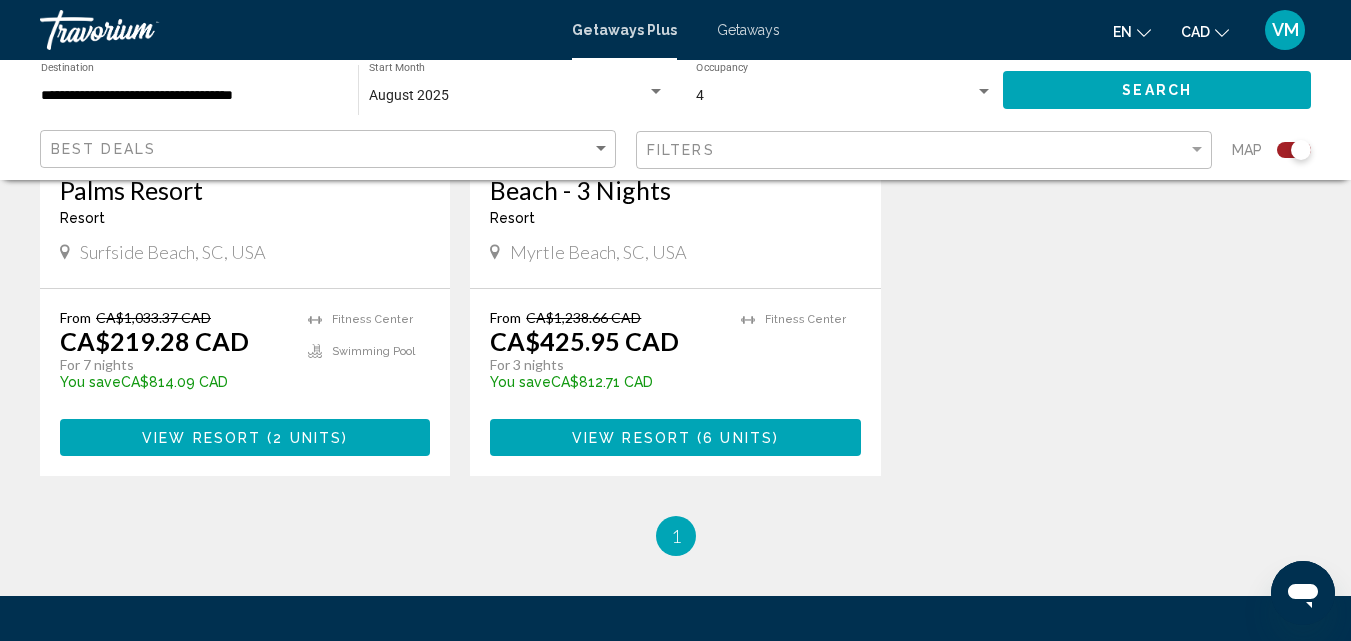 click on "View Resort" at bounding box center (201, 438) 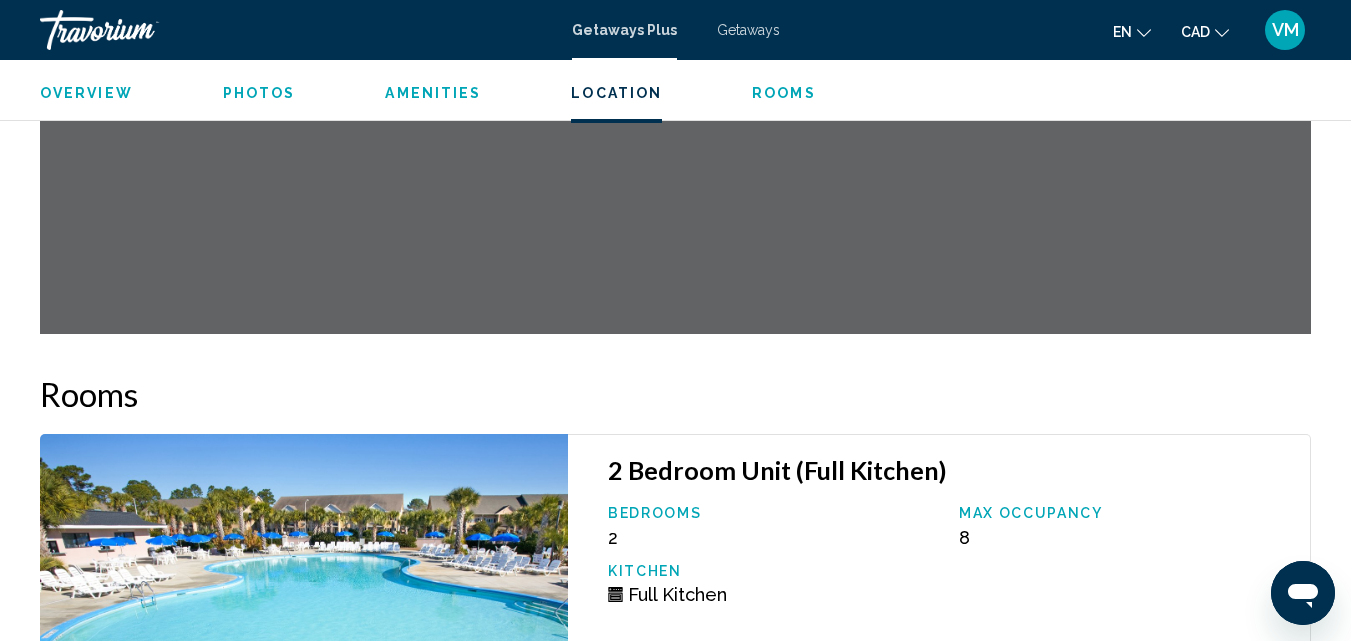 scroll, scrollTop: 3679, scrollLeft: 0, axis: vertical 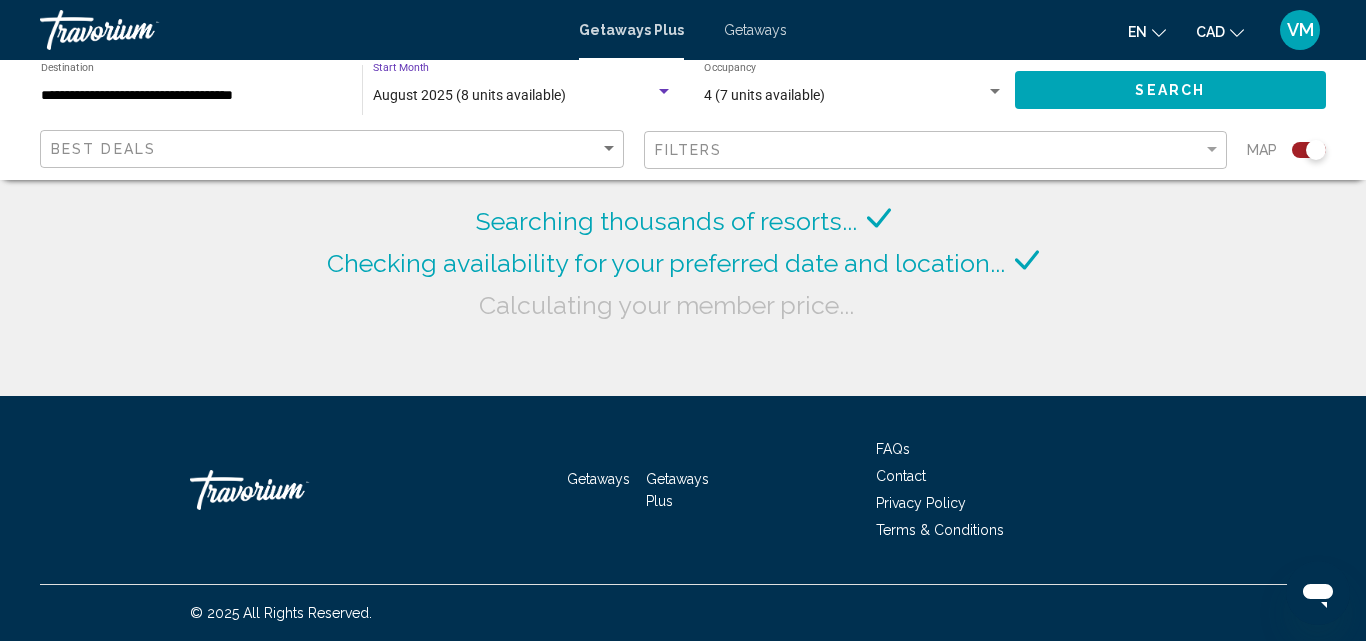 click on "August 2025 (8 units available)" at bounding box center (514, 96) 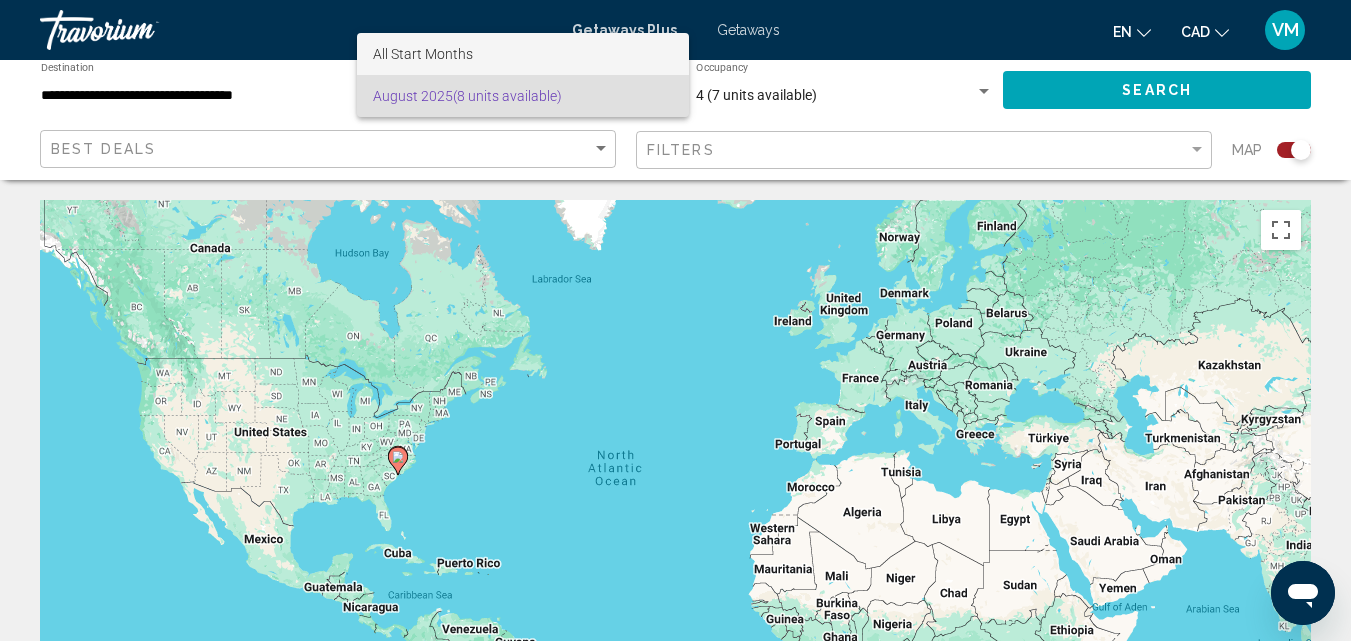 click on "All Start Months" at bounding box center [523, 54] 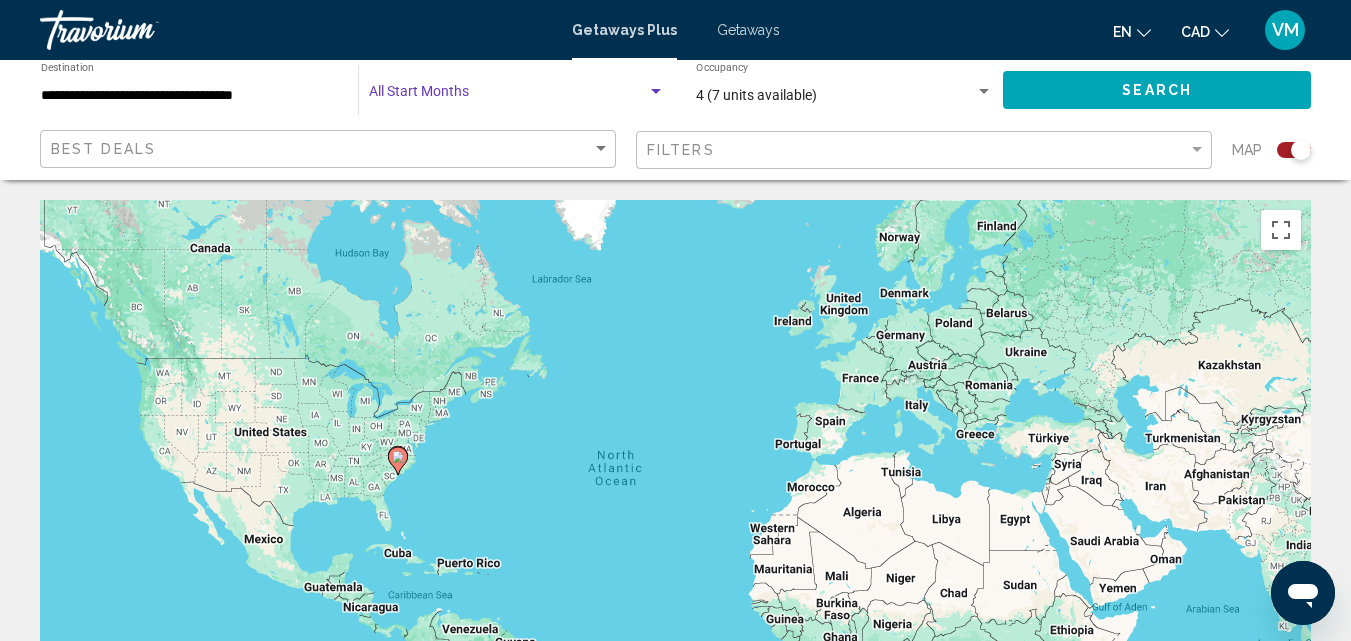 click at bounding box center [508, 96] 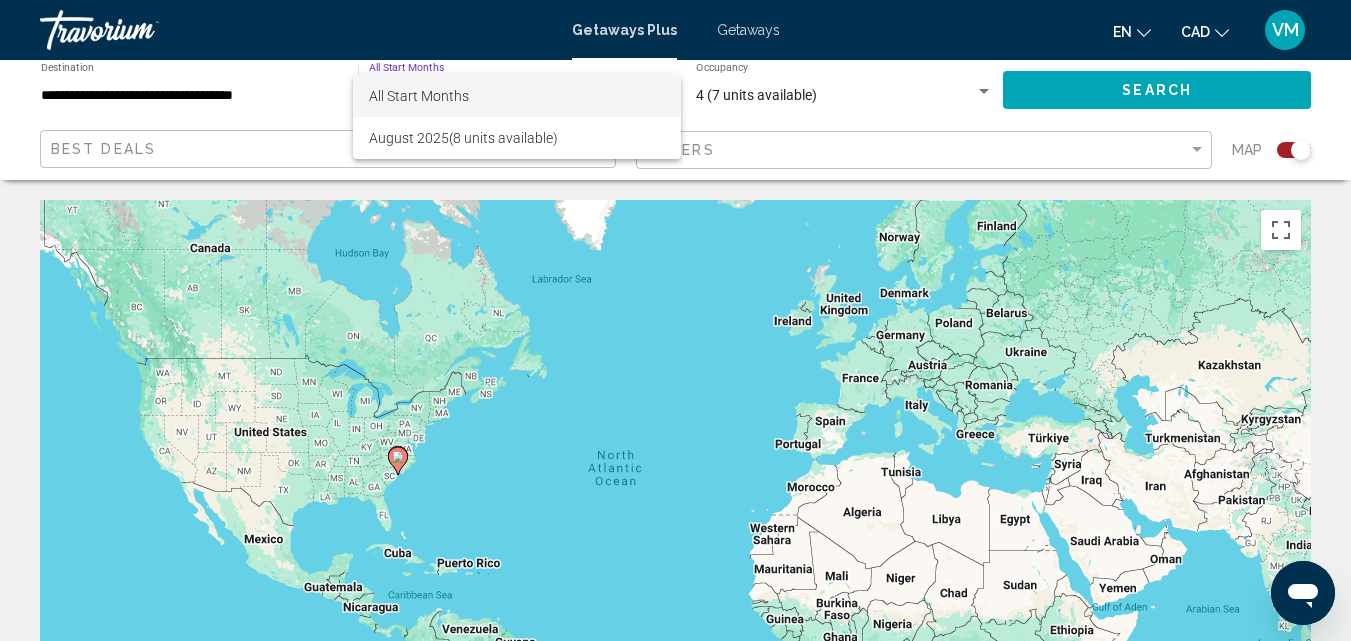 click on "All Start Months" at bounding box center [517, 96] 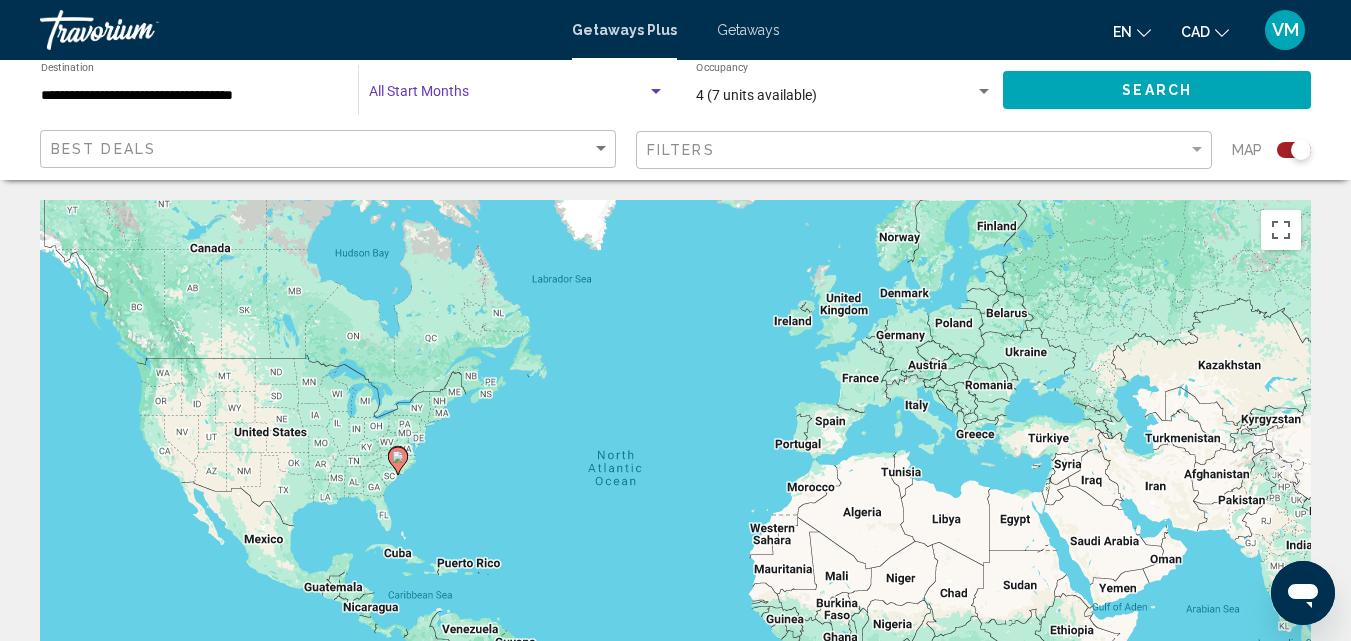 click at bounding box center [656, 91] 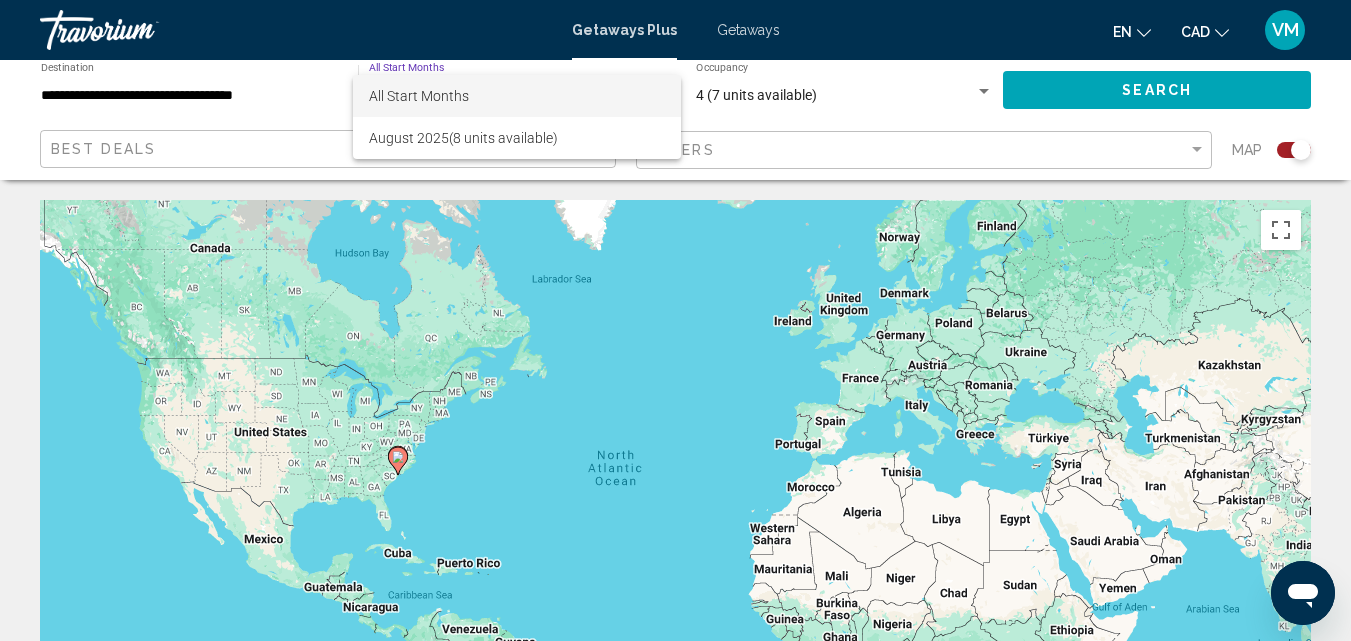 click on "All Start Months" at bounding box center [419, 96] 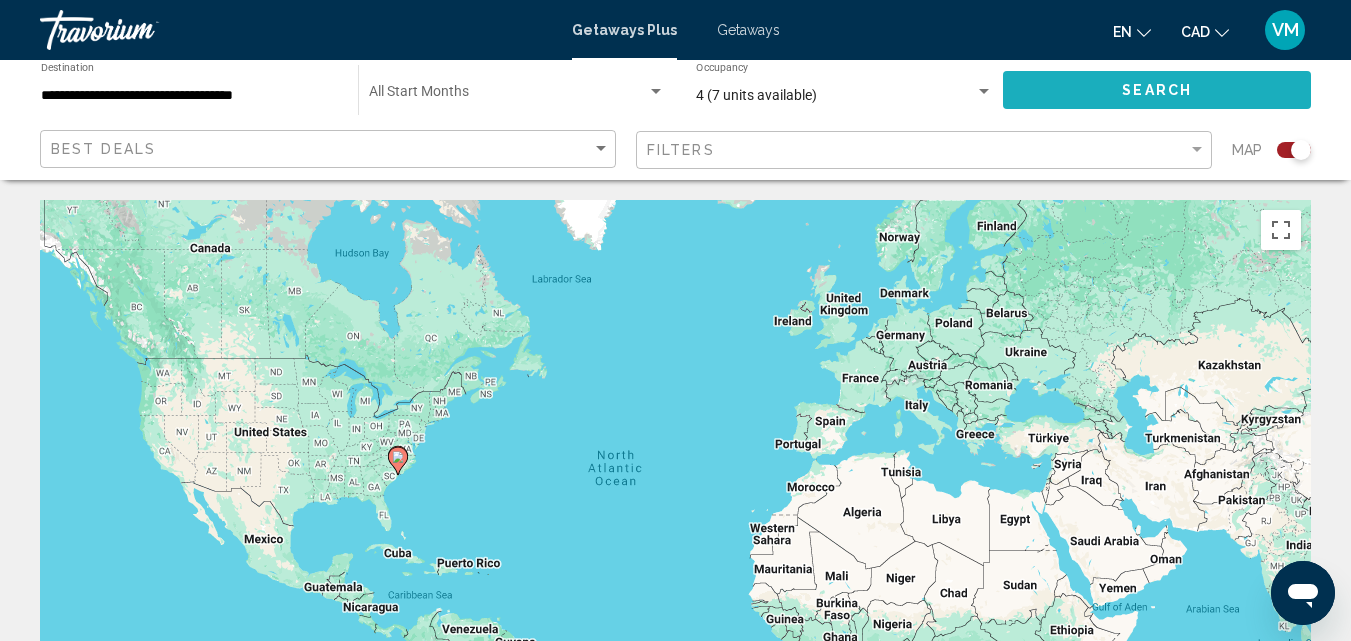 click on "Search" 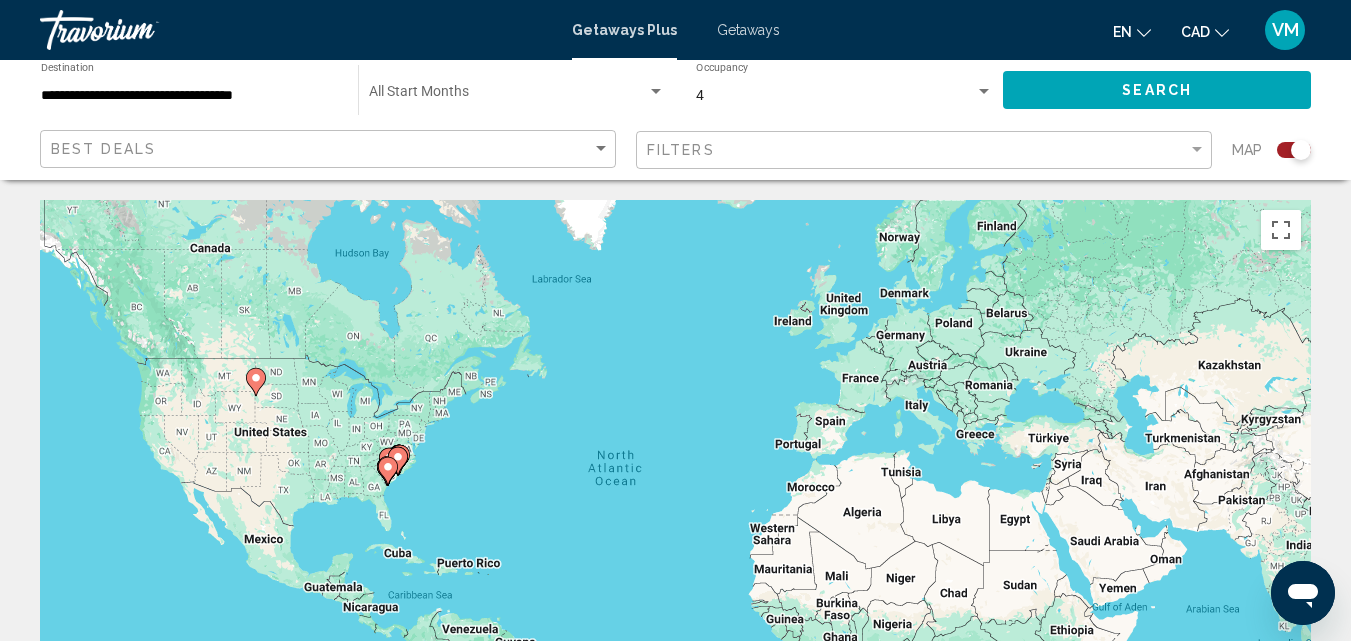 scroll, scrollTop: 100, scrollLeft: 0, axis: vertical 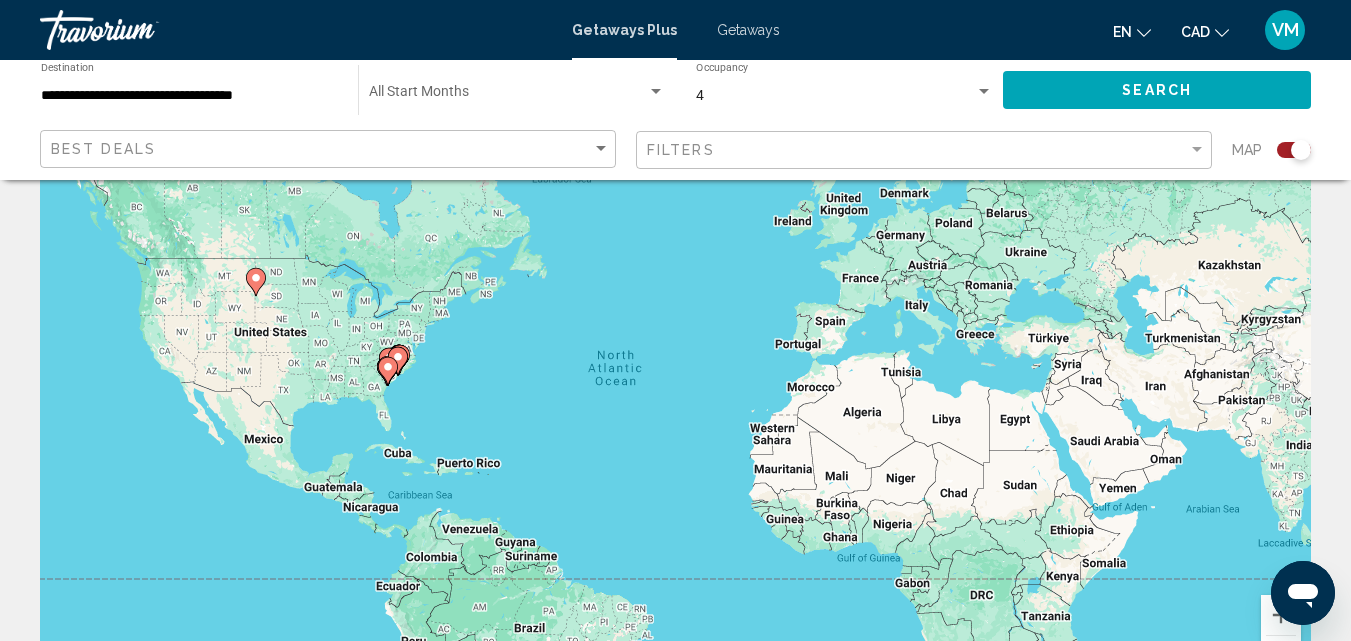 click at bounding box center [508, 96] 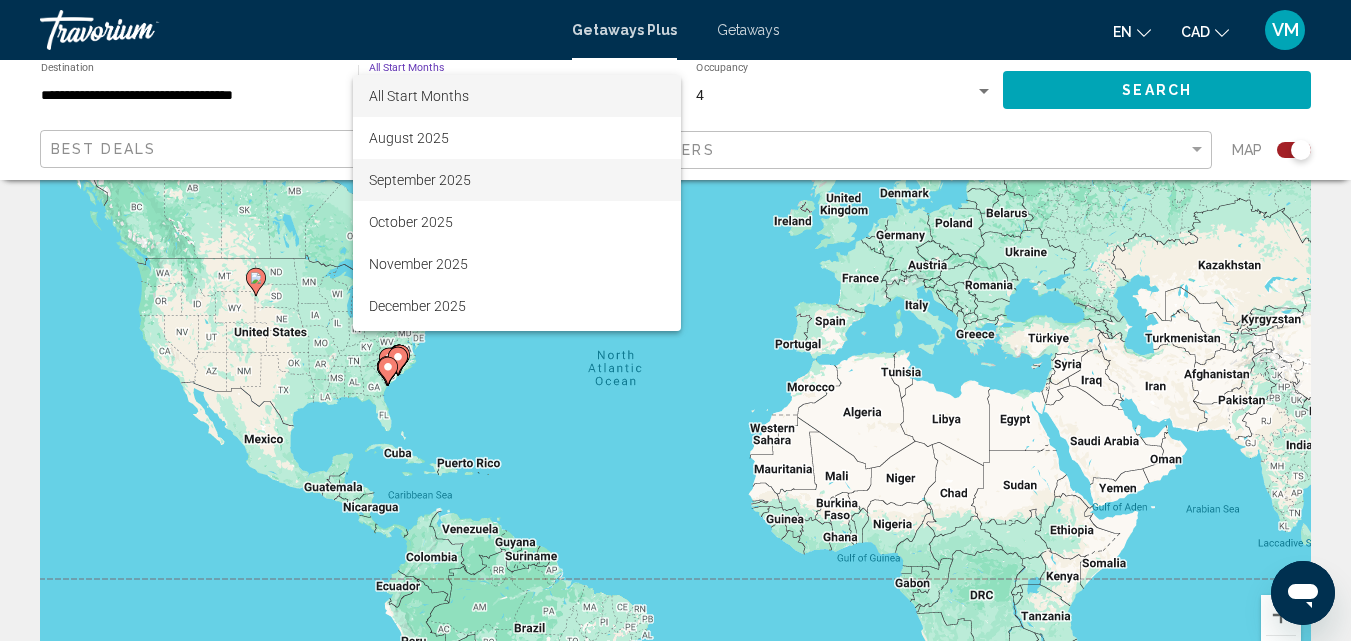 click on "September 2025" at bounding box center [517, 180] 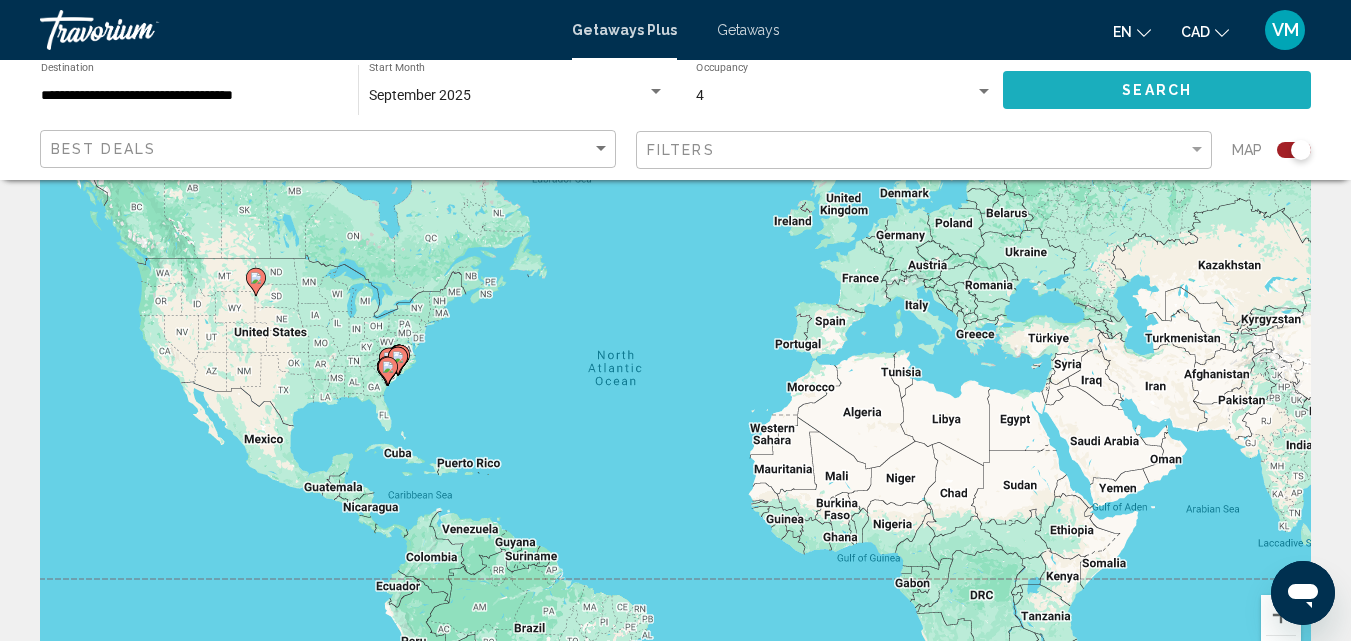 click on "Search" 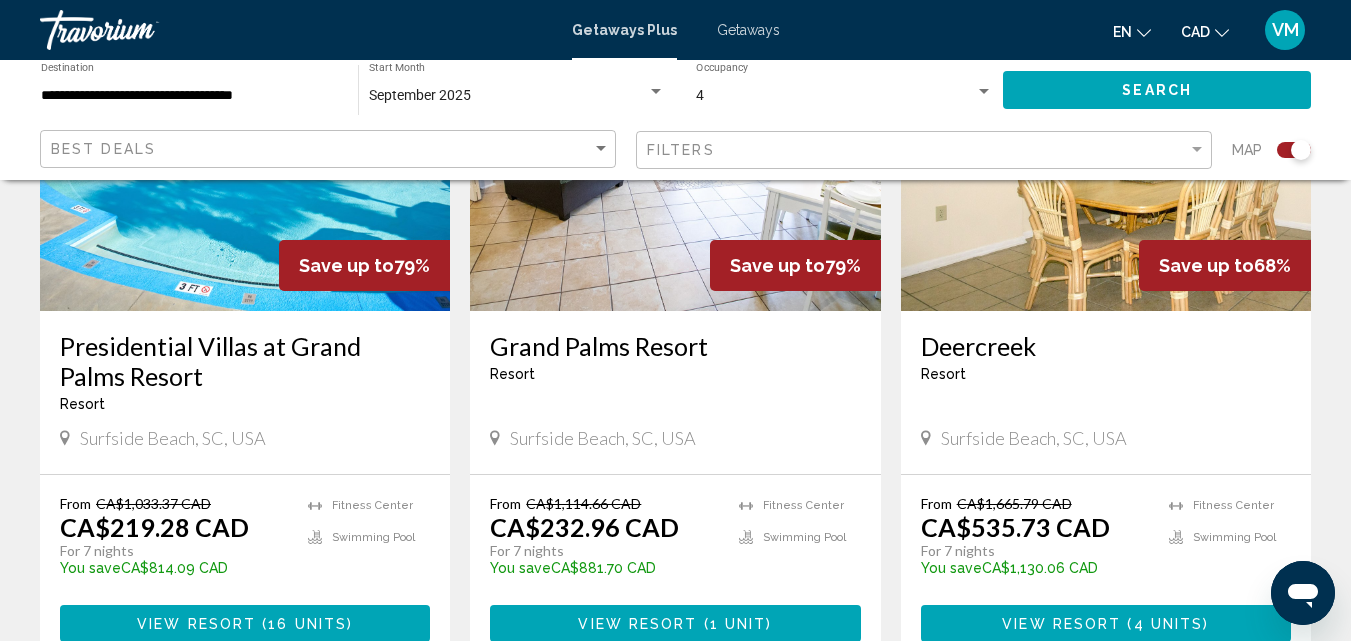 scroll, scrollTop: 1000, scrollLeft: 0, axis: vertical 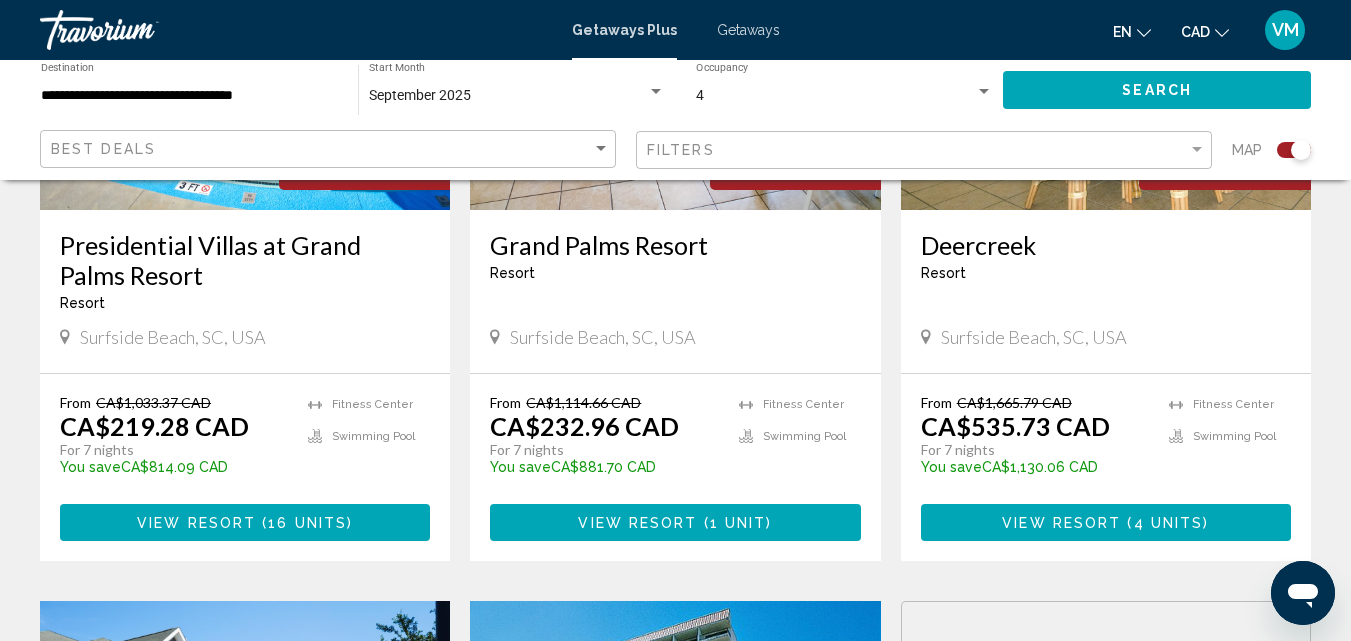 click on "1 unit" at bounding box center (738, 523) 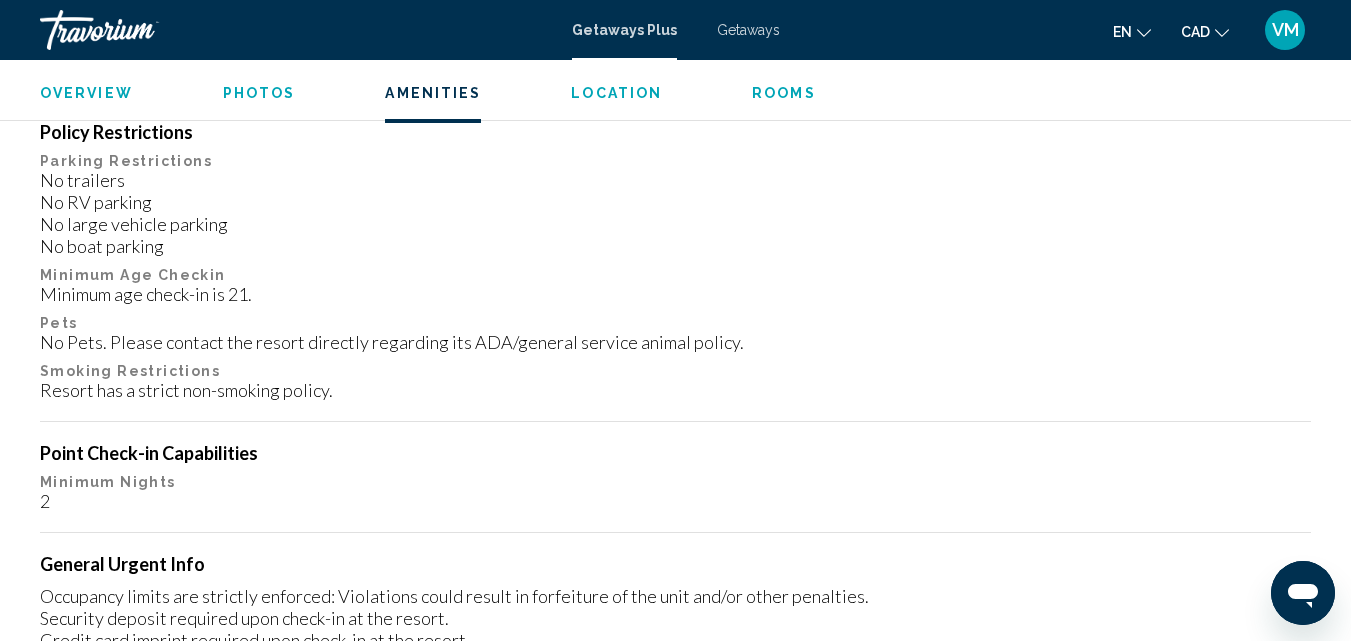scroll, scrollTop: 2685, scrollLeft: 0, axis: vertical 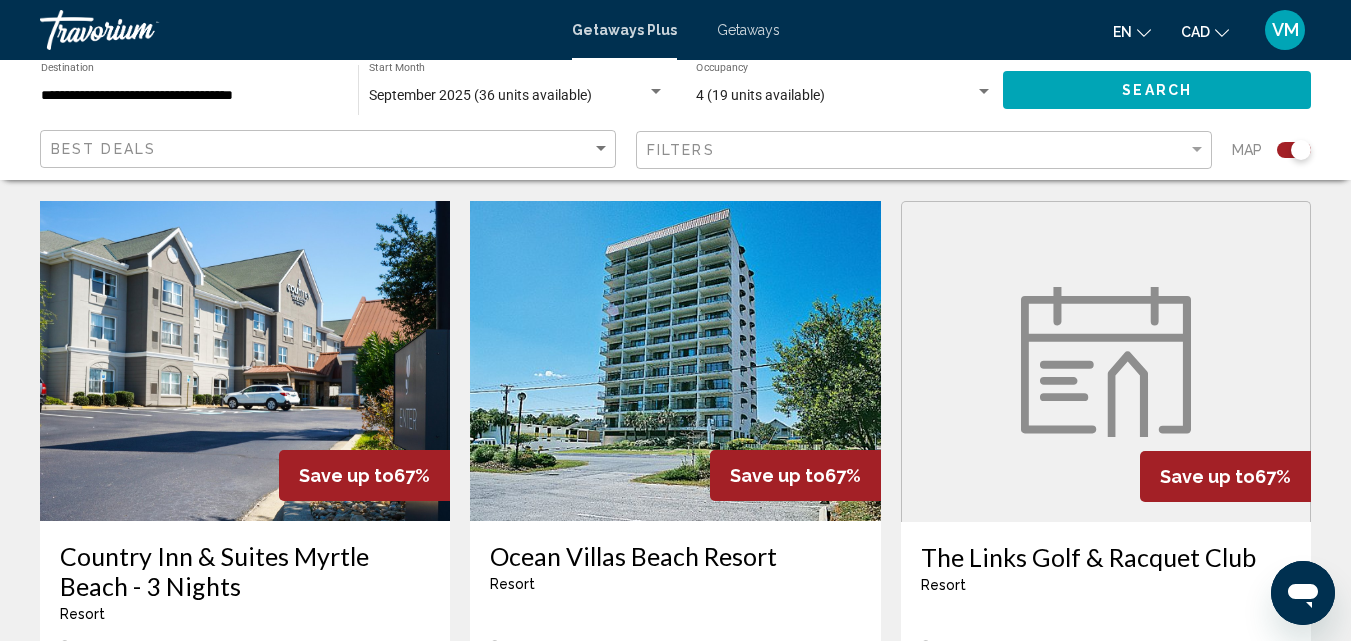 click at bounding box center [675, 361] 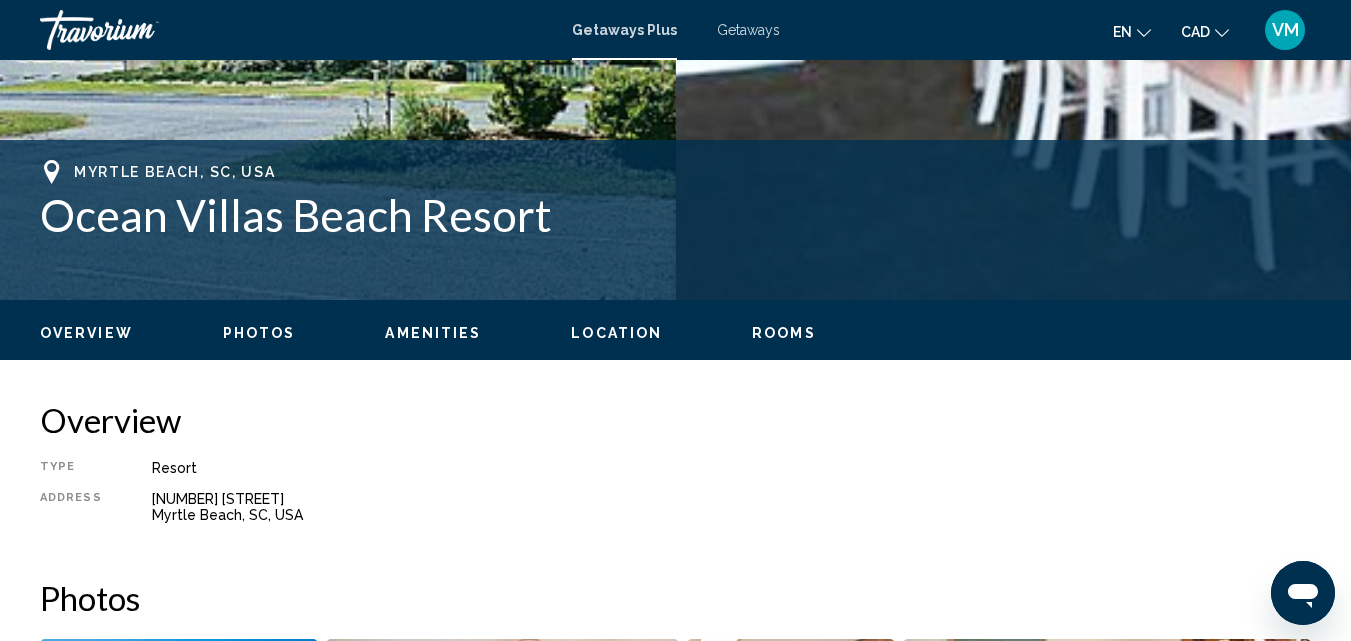 scroll, scrollTop: 389, scrollLeft: 0, axis: vertical 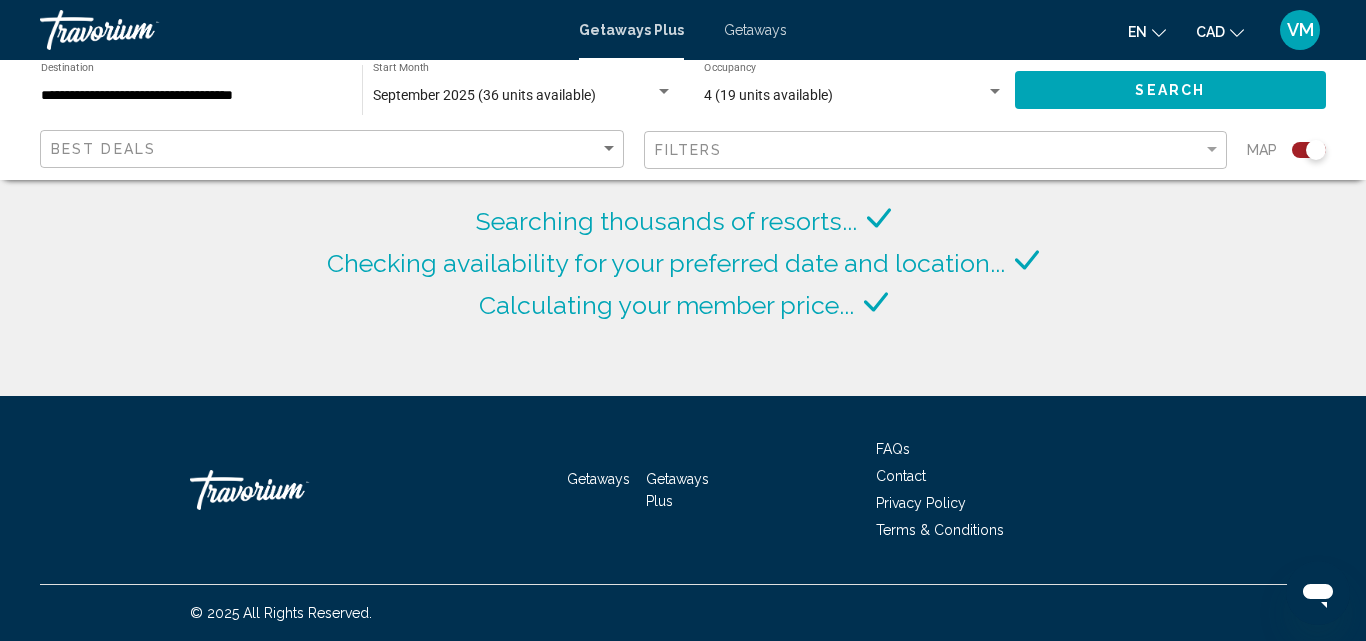 click on "September 2025 (36 units available)" at bounding box center (484, 95) 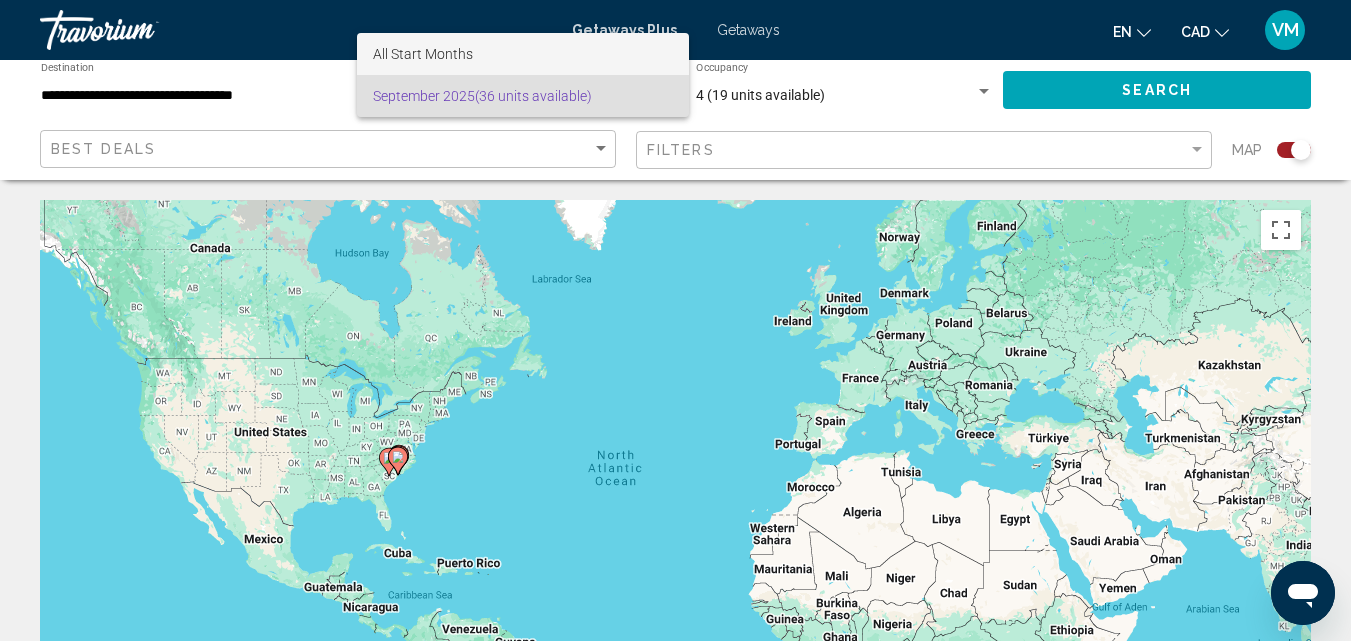 click on "All Start Months" at bounding box center [523, 54] 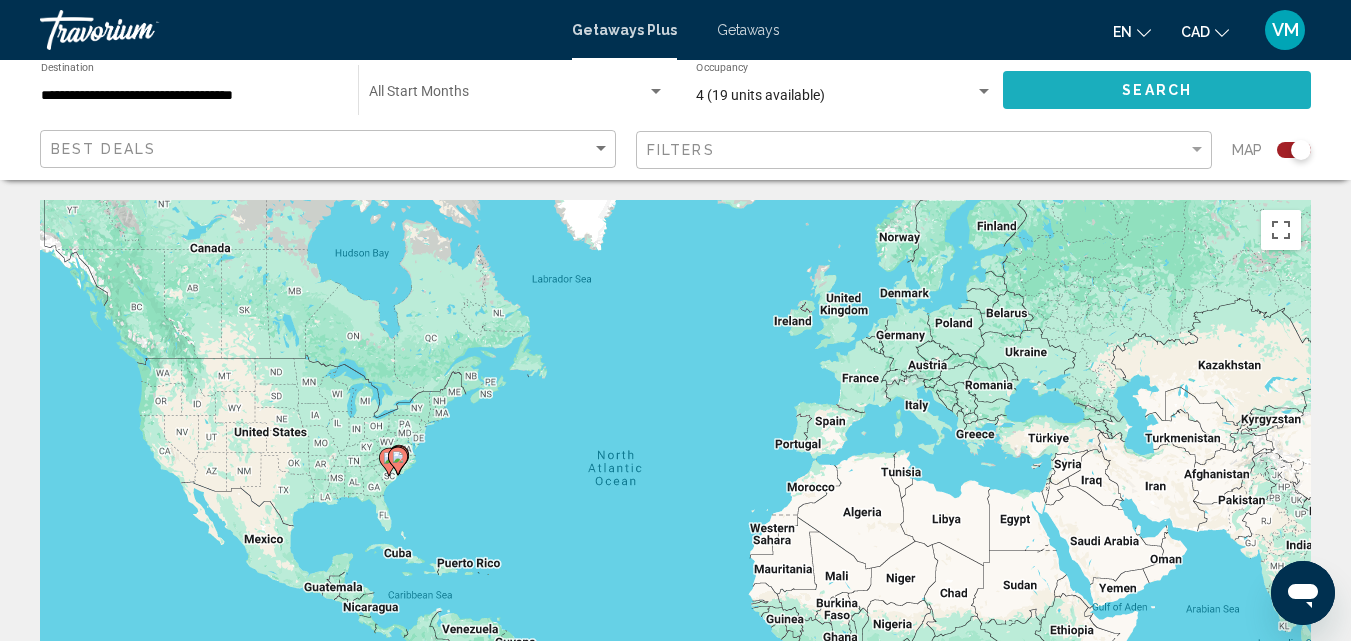 click on "Search" 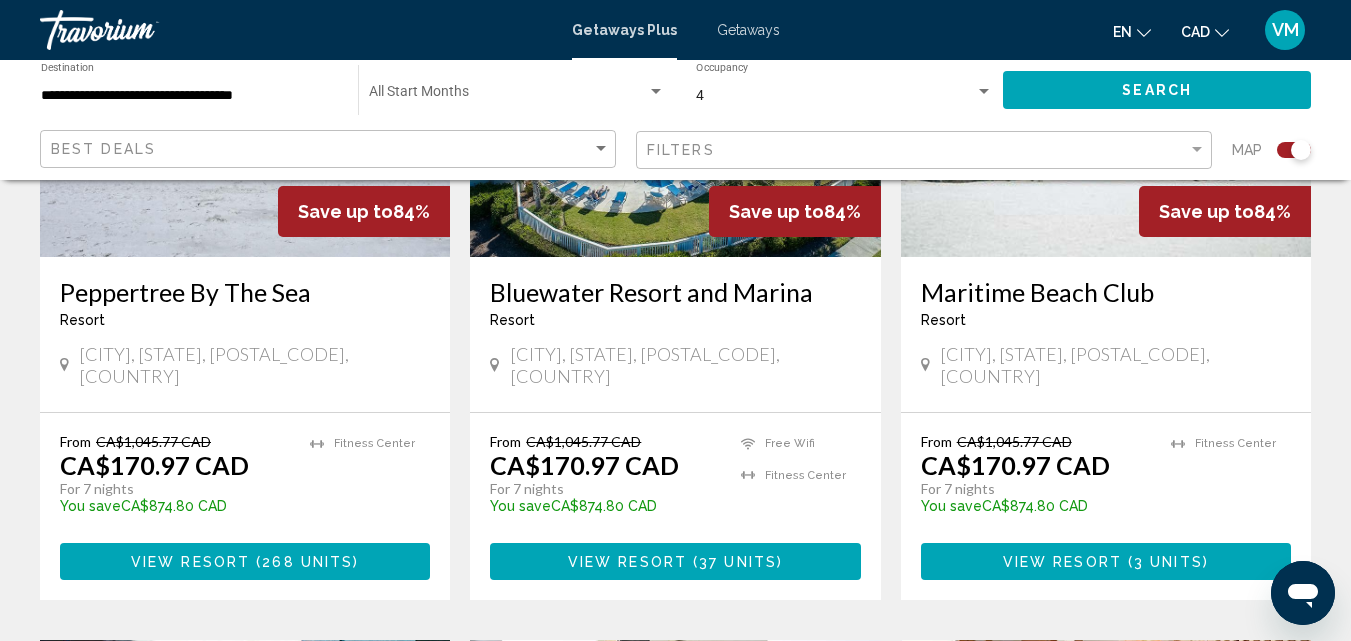 scroll, scrollTop: 1000, scrollLeft: 0, axis: vertical 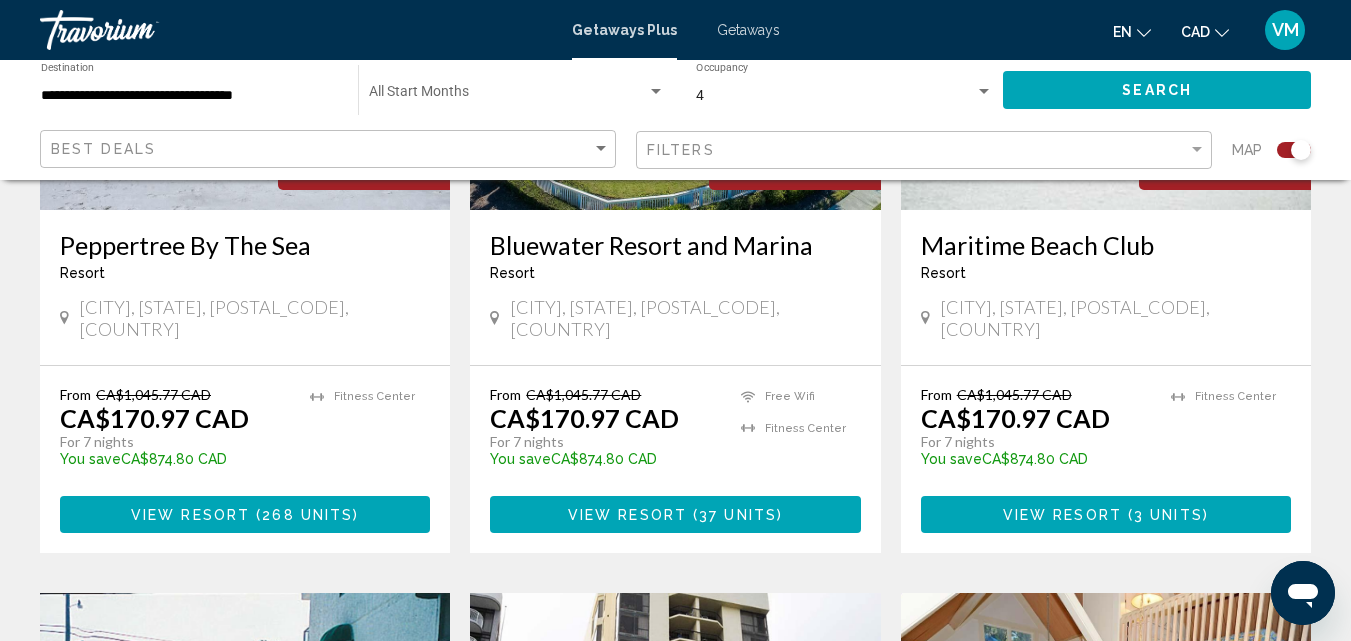 click on "View Resort" at bounding box center (1062, 515) 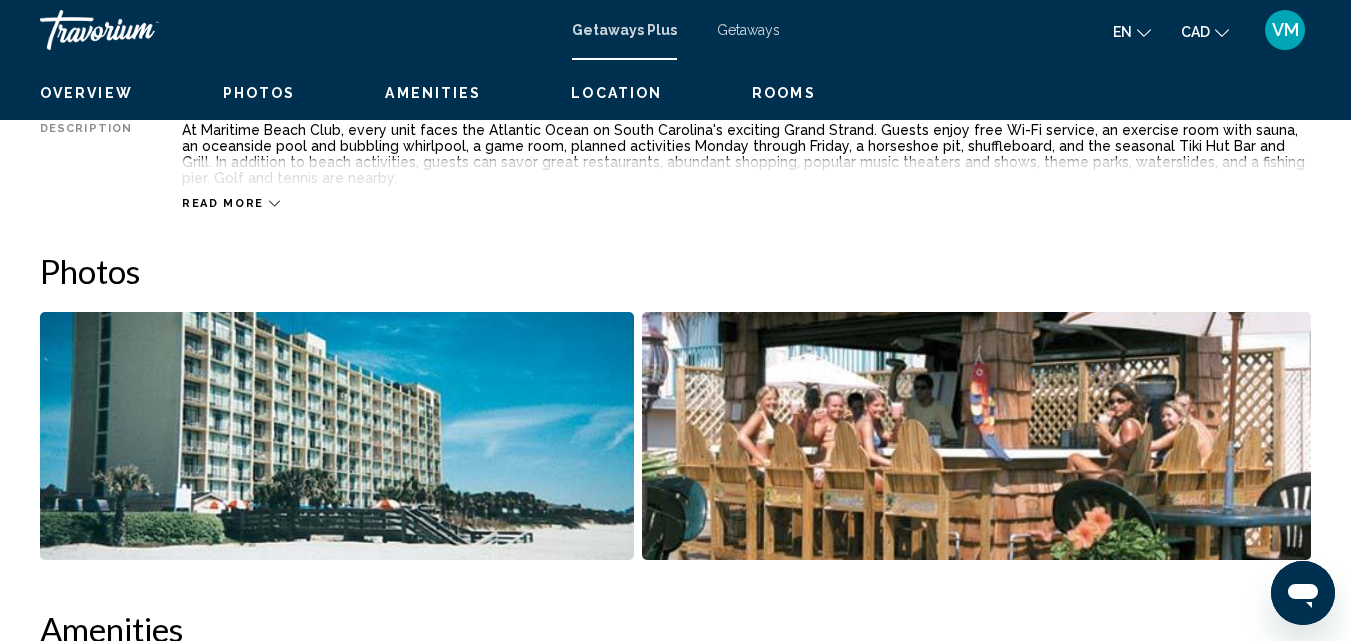 scroll, scrollTop: 815, scrollLeft: 0, axis: vertical 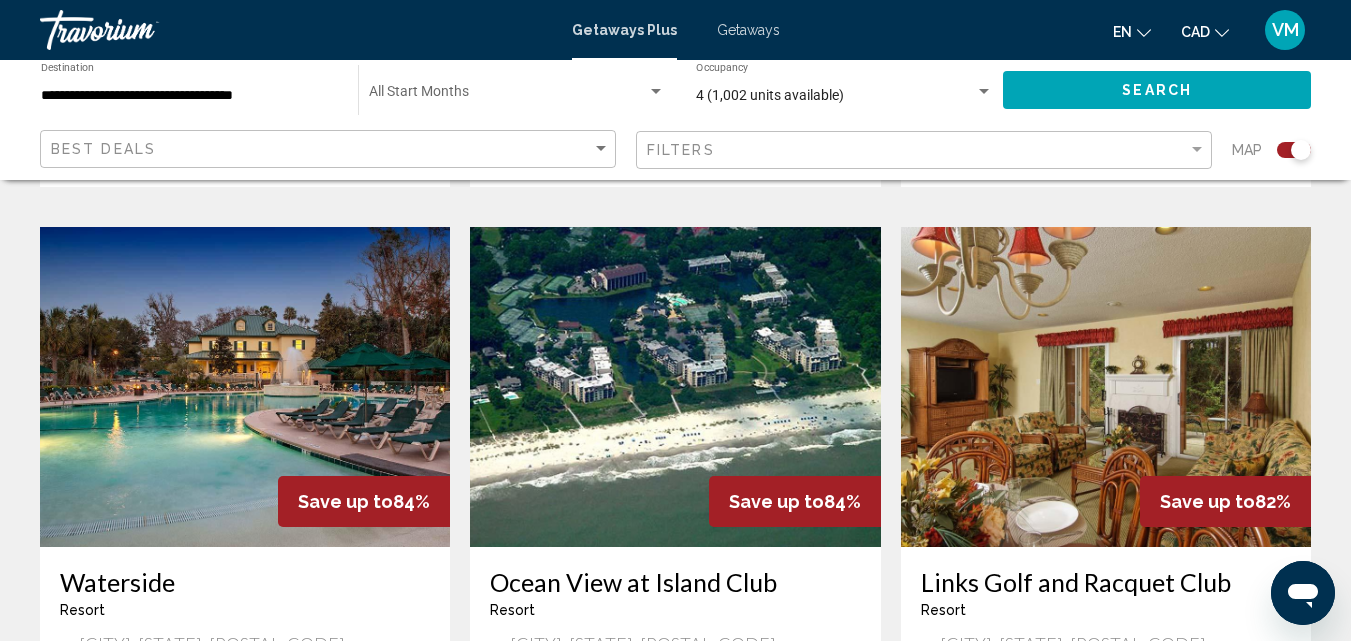 click at bounding box center [675, 387] 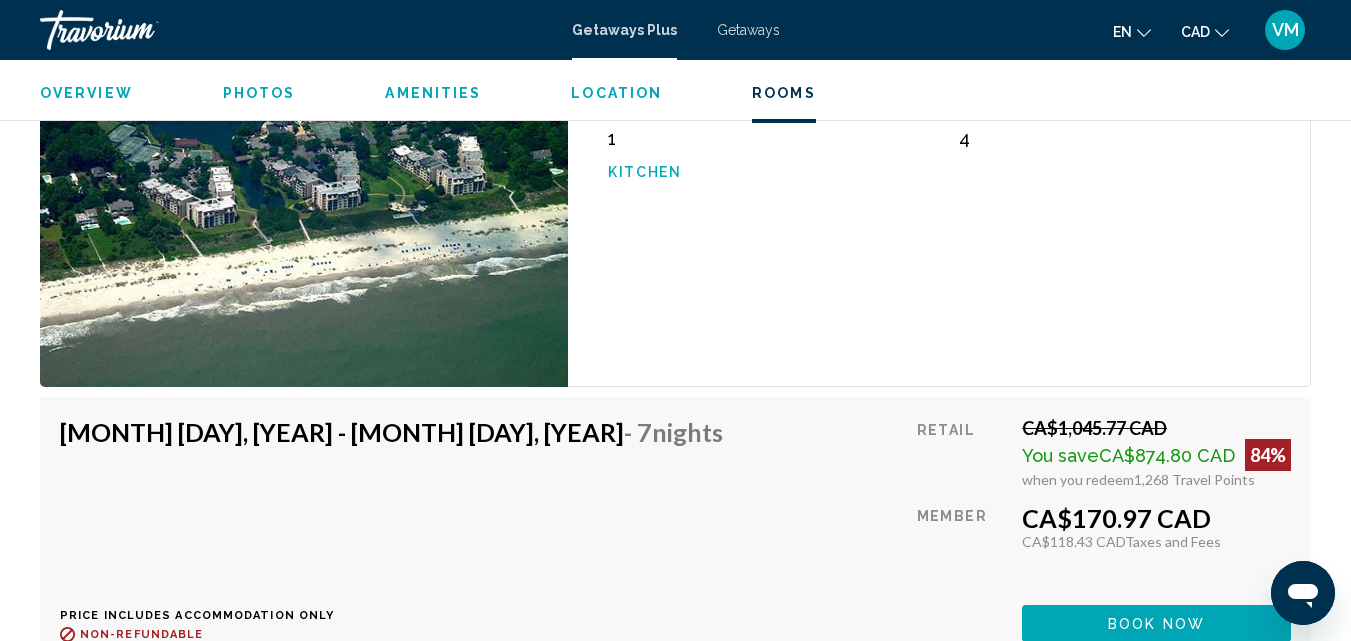 scroll, scrollTop: 3215, scrollLeft: 0, axis: vertical 